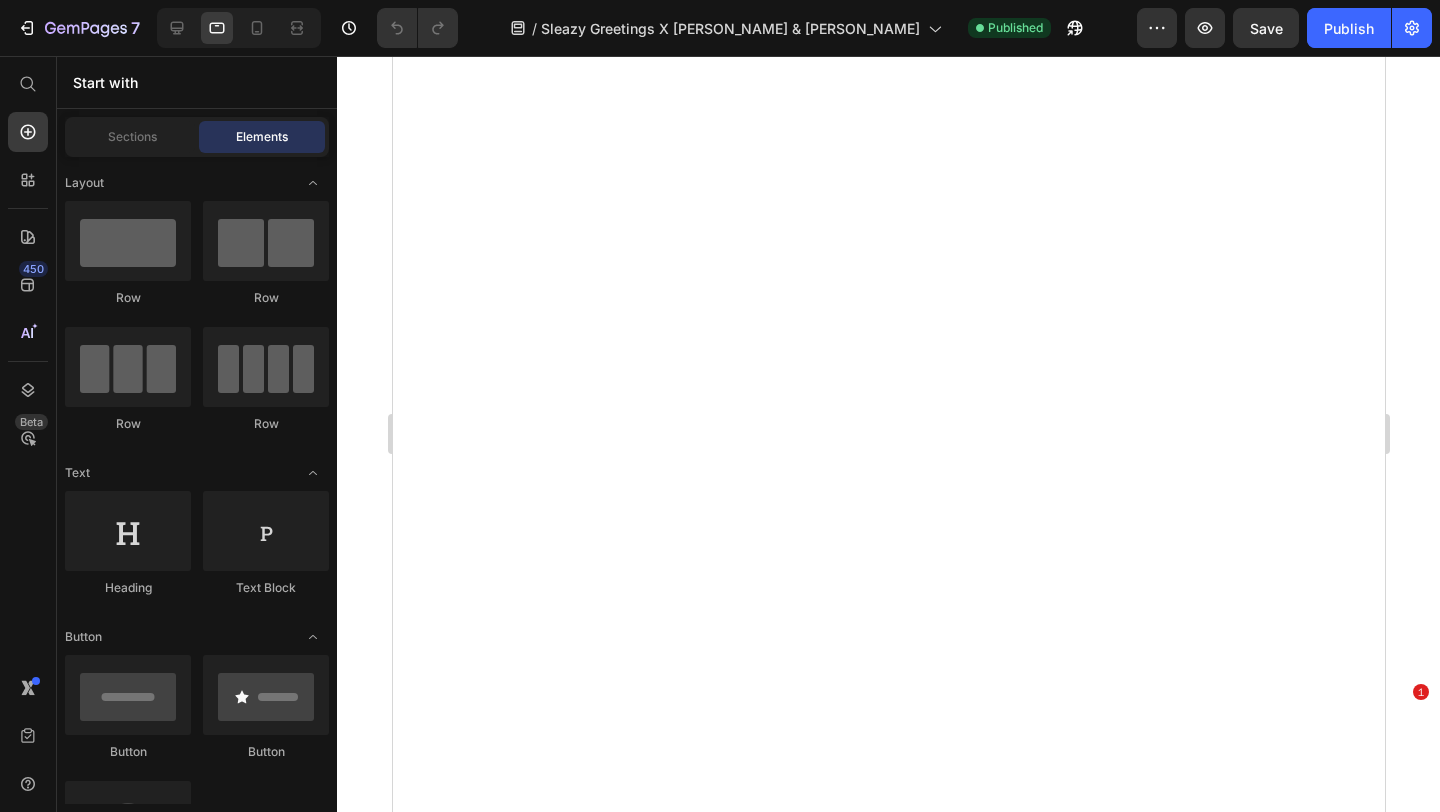 scroll, scrollTop: 0, scrollLeft: 0, axis: both 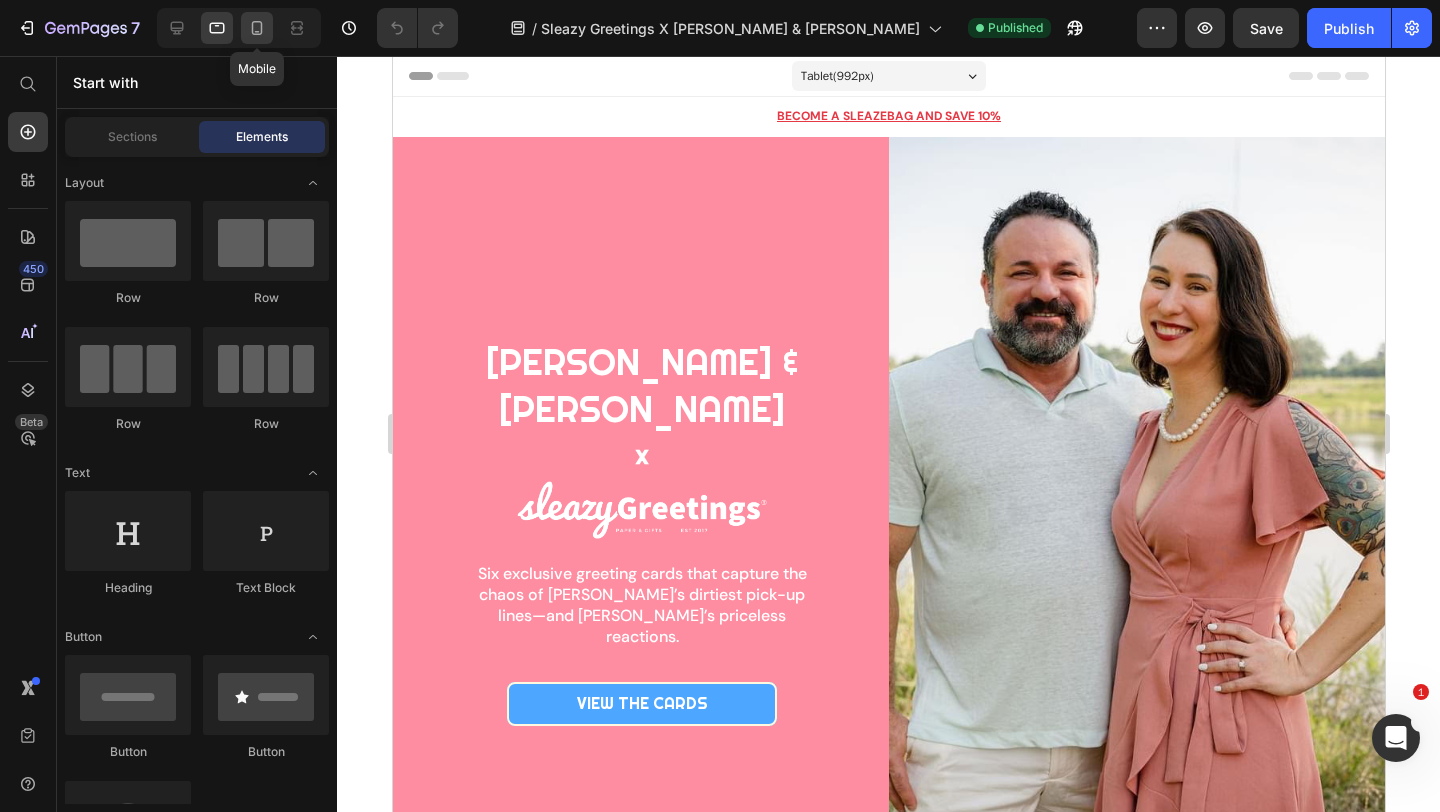 click 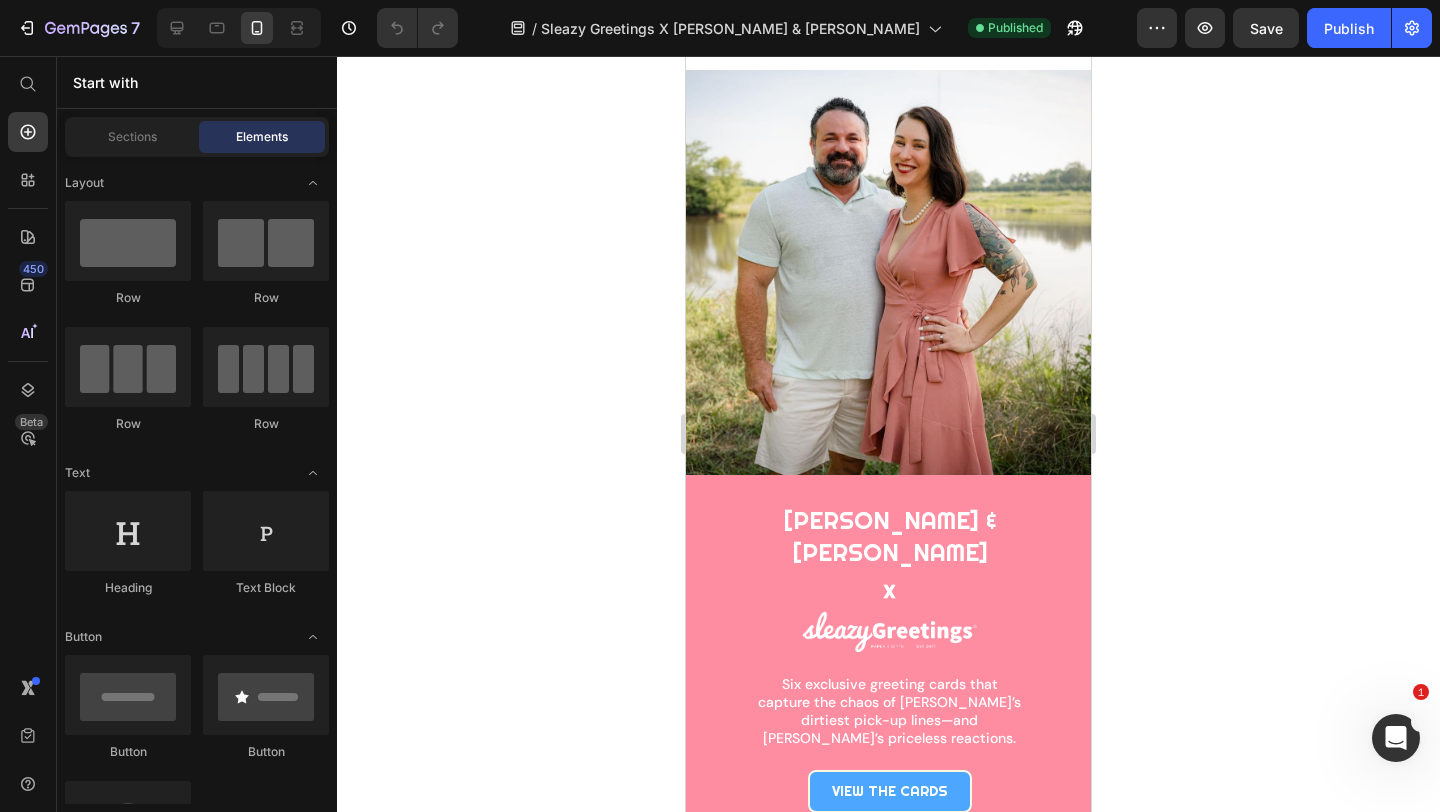 scroll, scrollTop: 0, scrollLeft: 0, axis: both 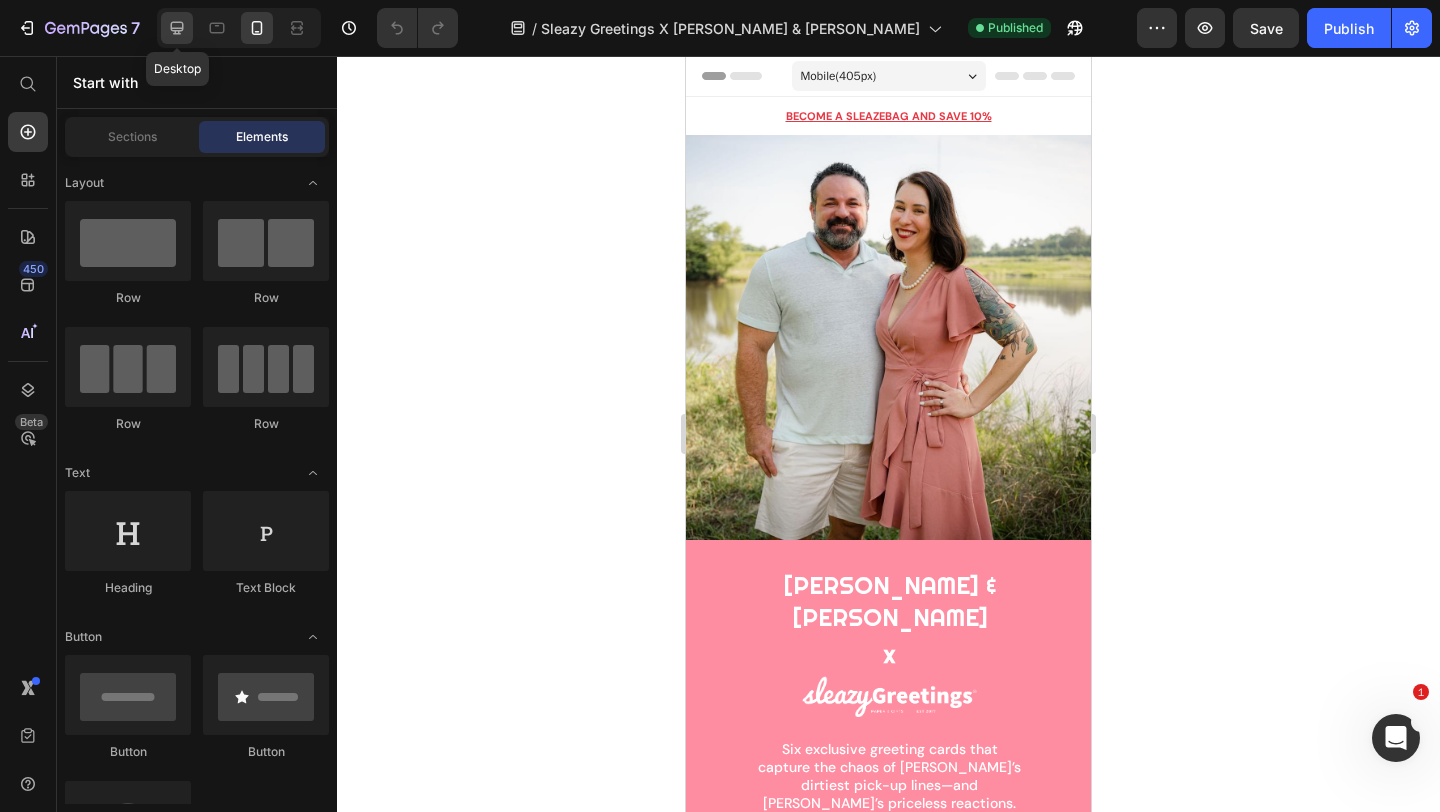 click 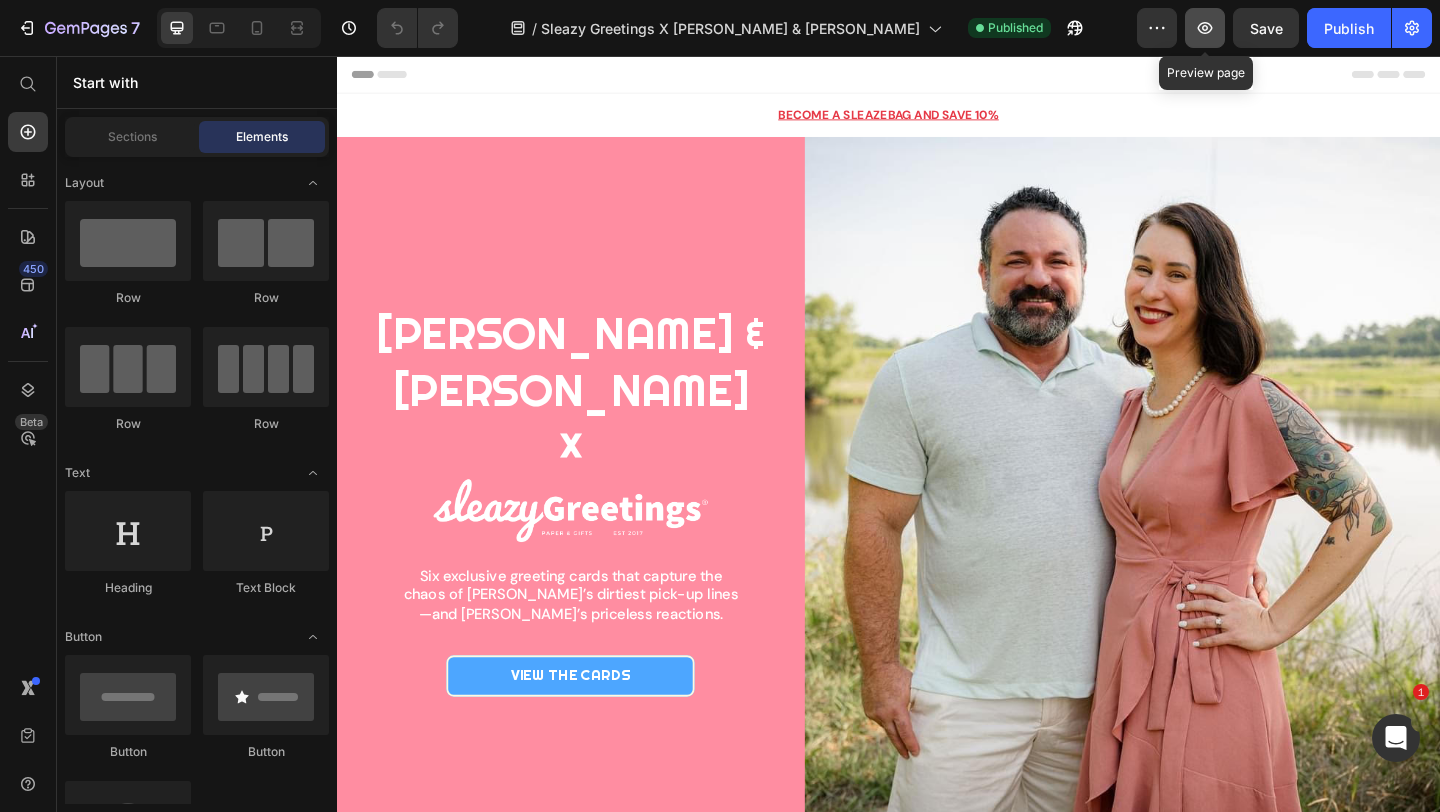 click 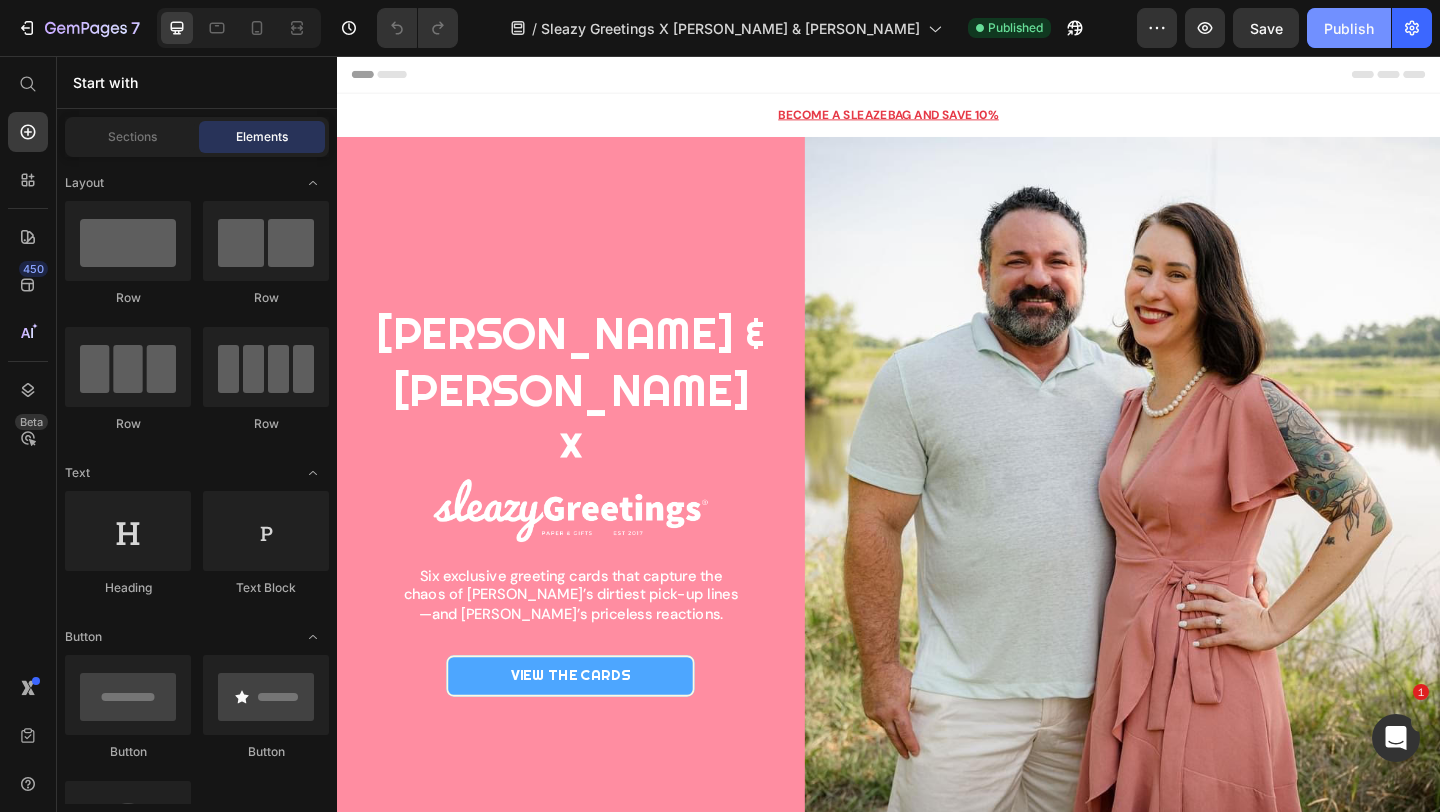 click on "Publish" at bounding box center [1349, 28] 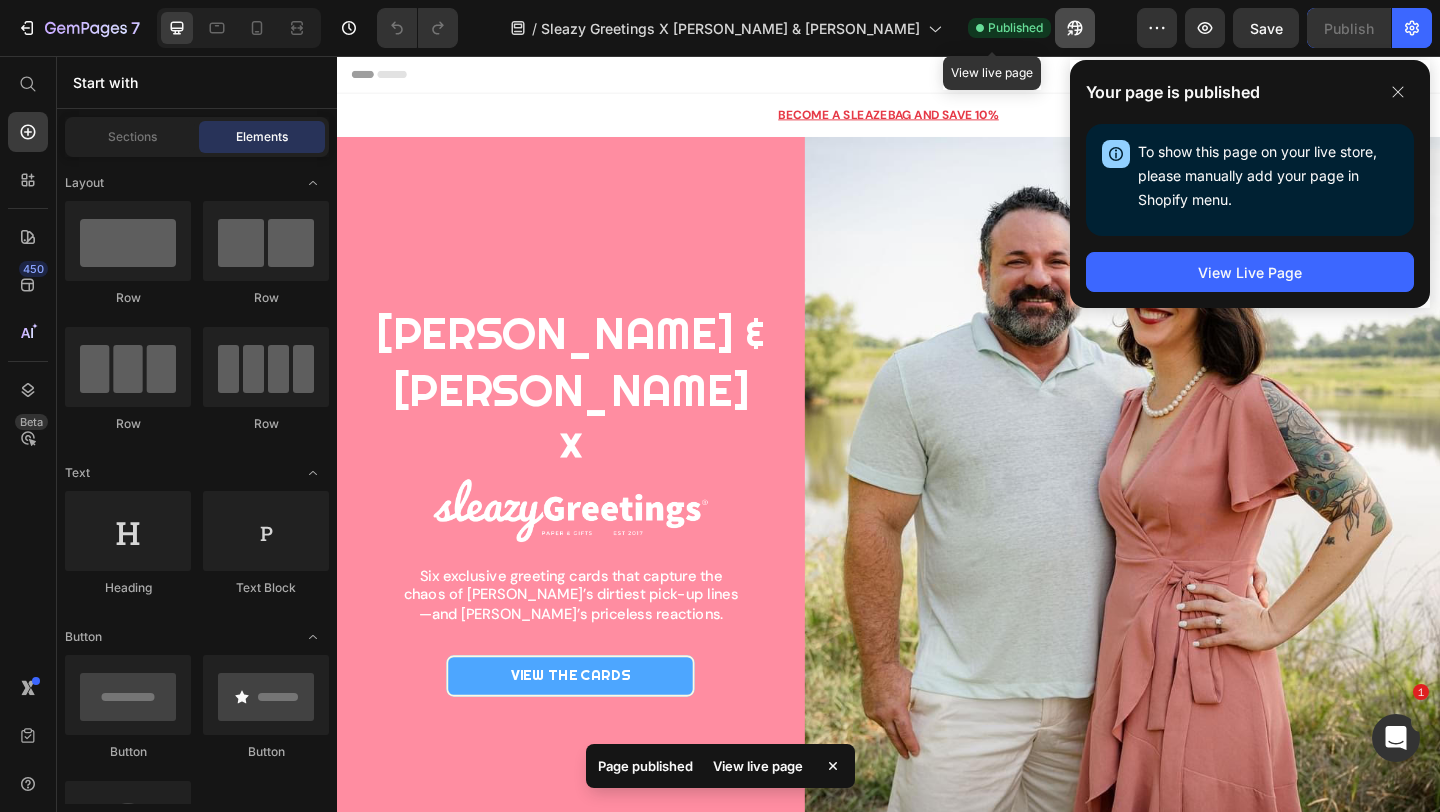 click 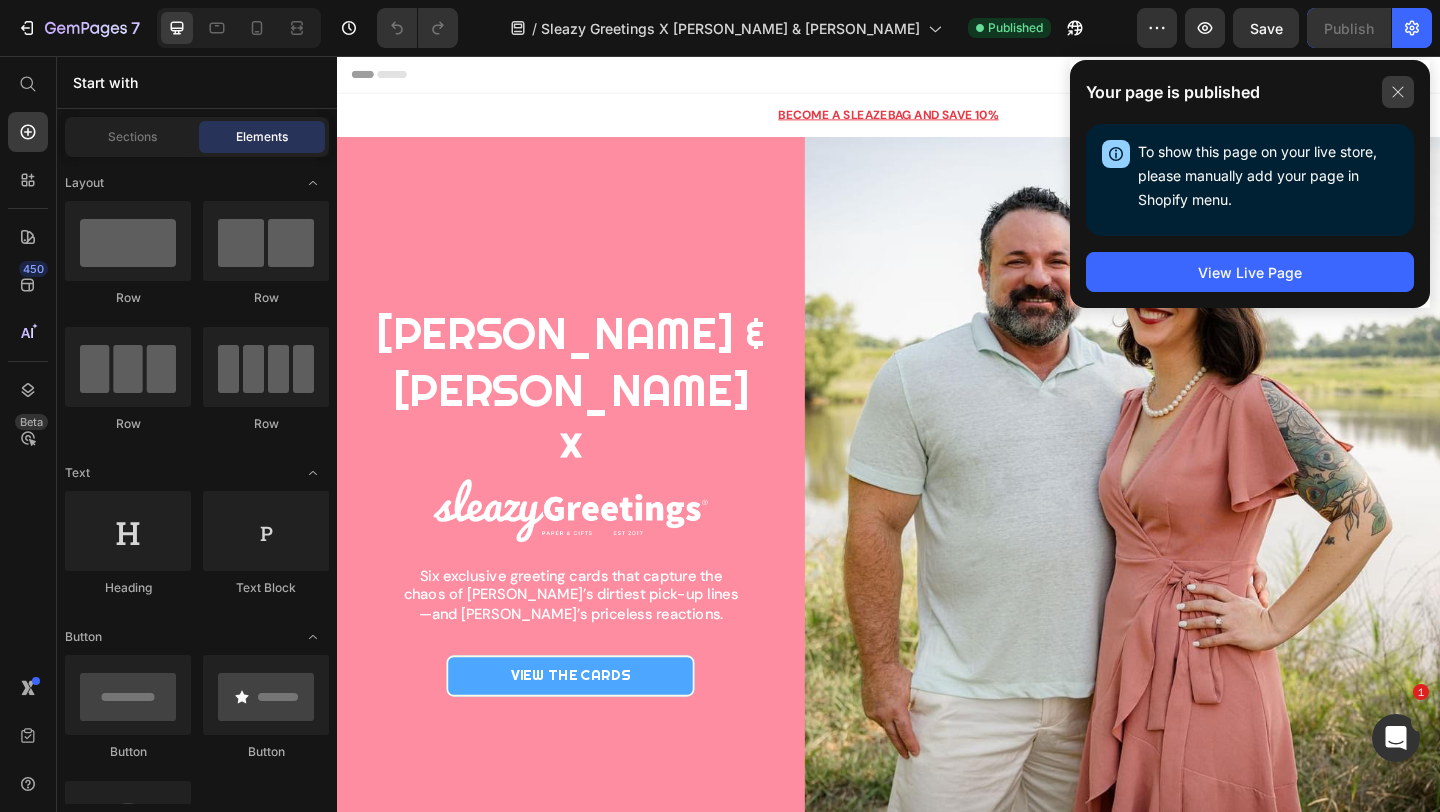 click 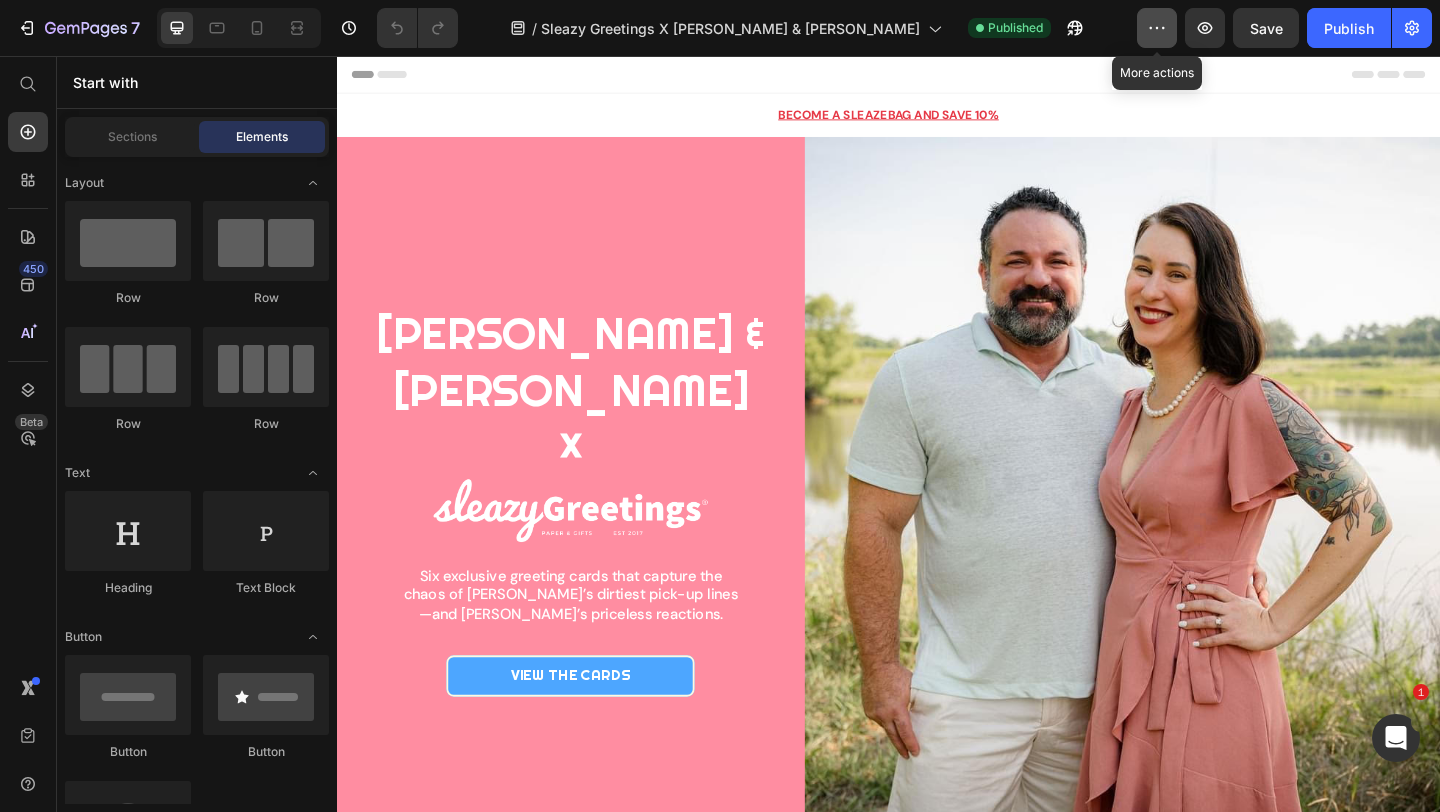 click 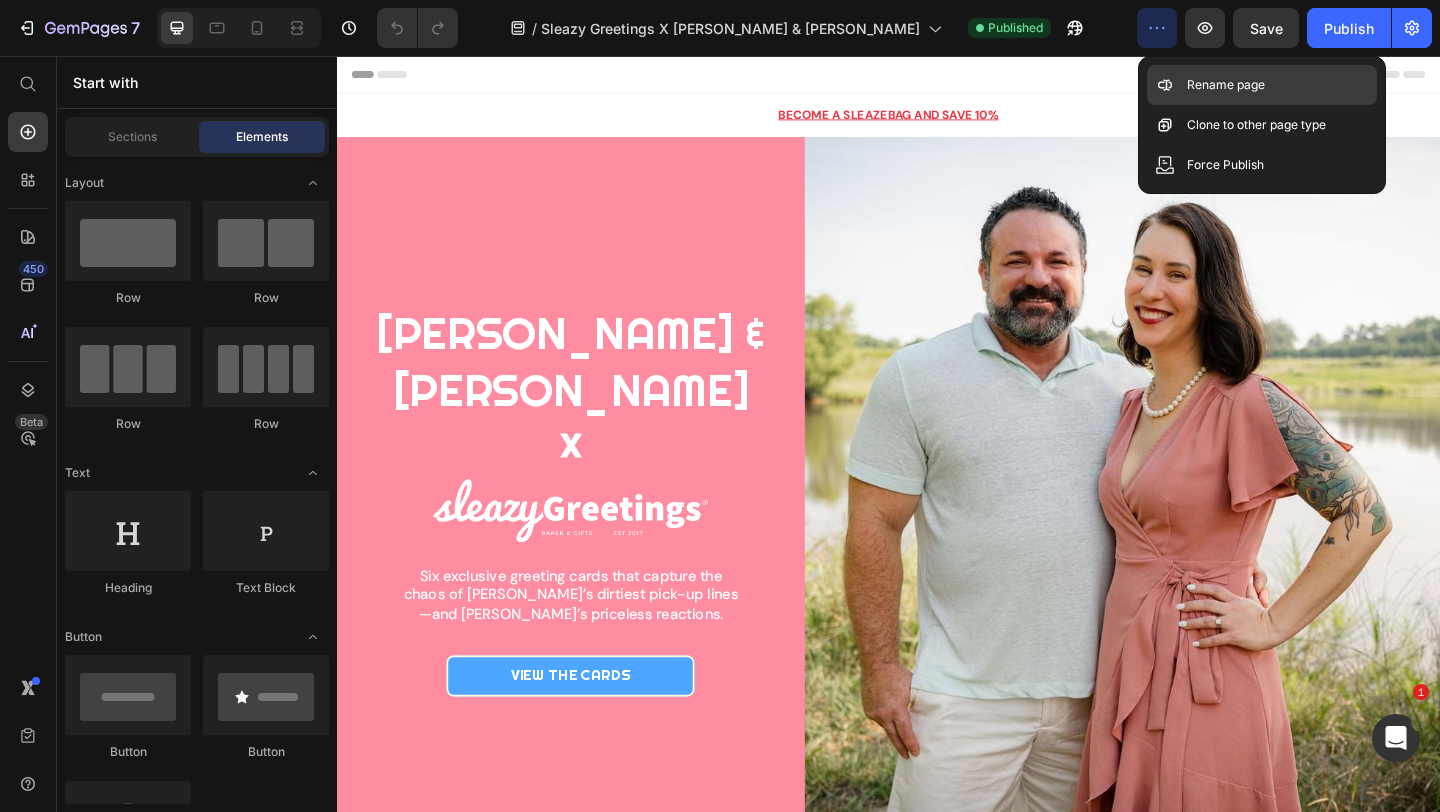 click on "Rename page" 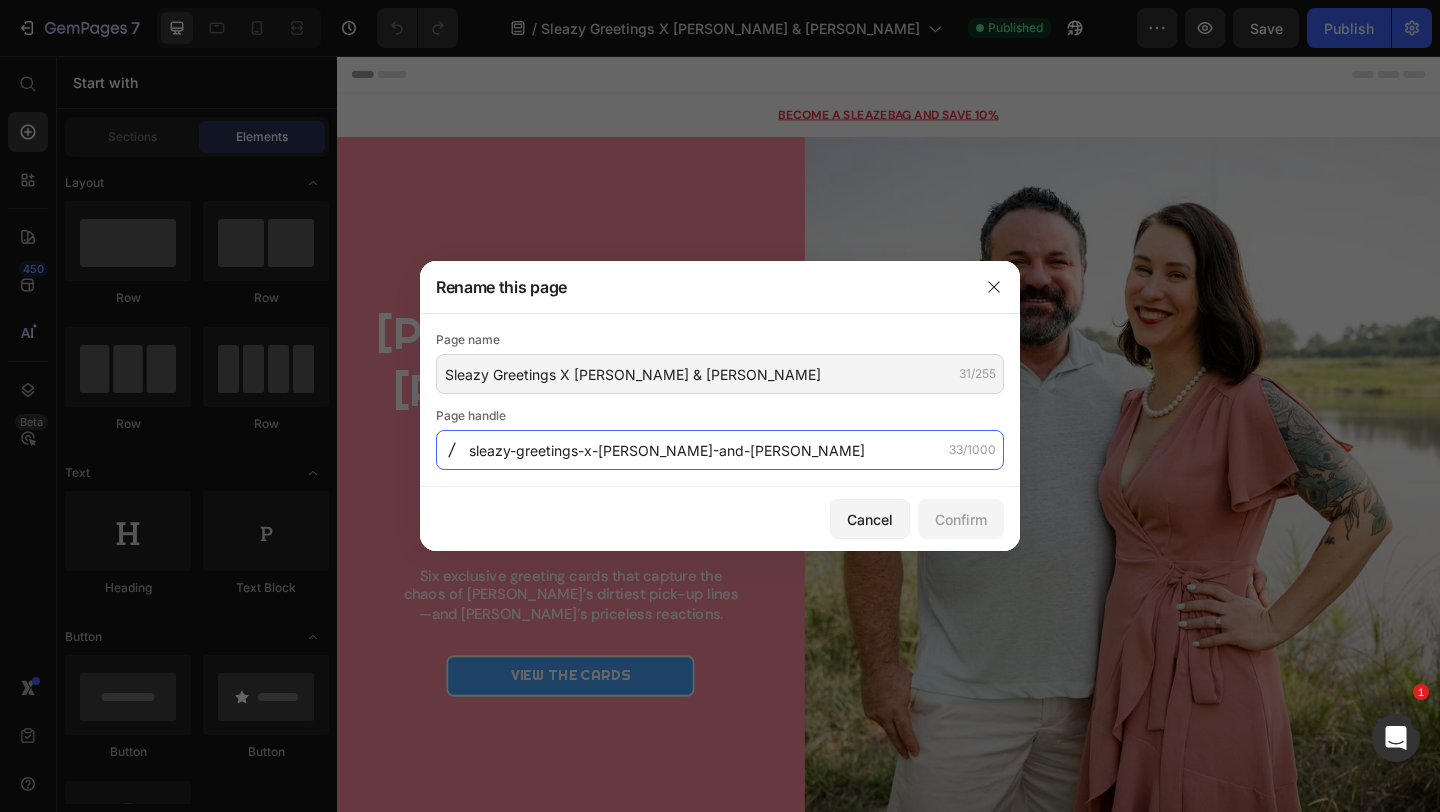 click on "sleazy-greetings-x-[PERSON_NAME]-and-[PERSON_NAME]" 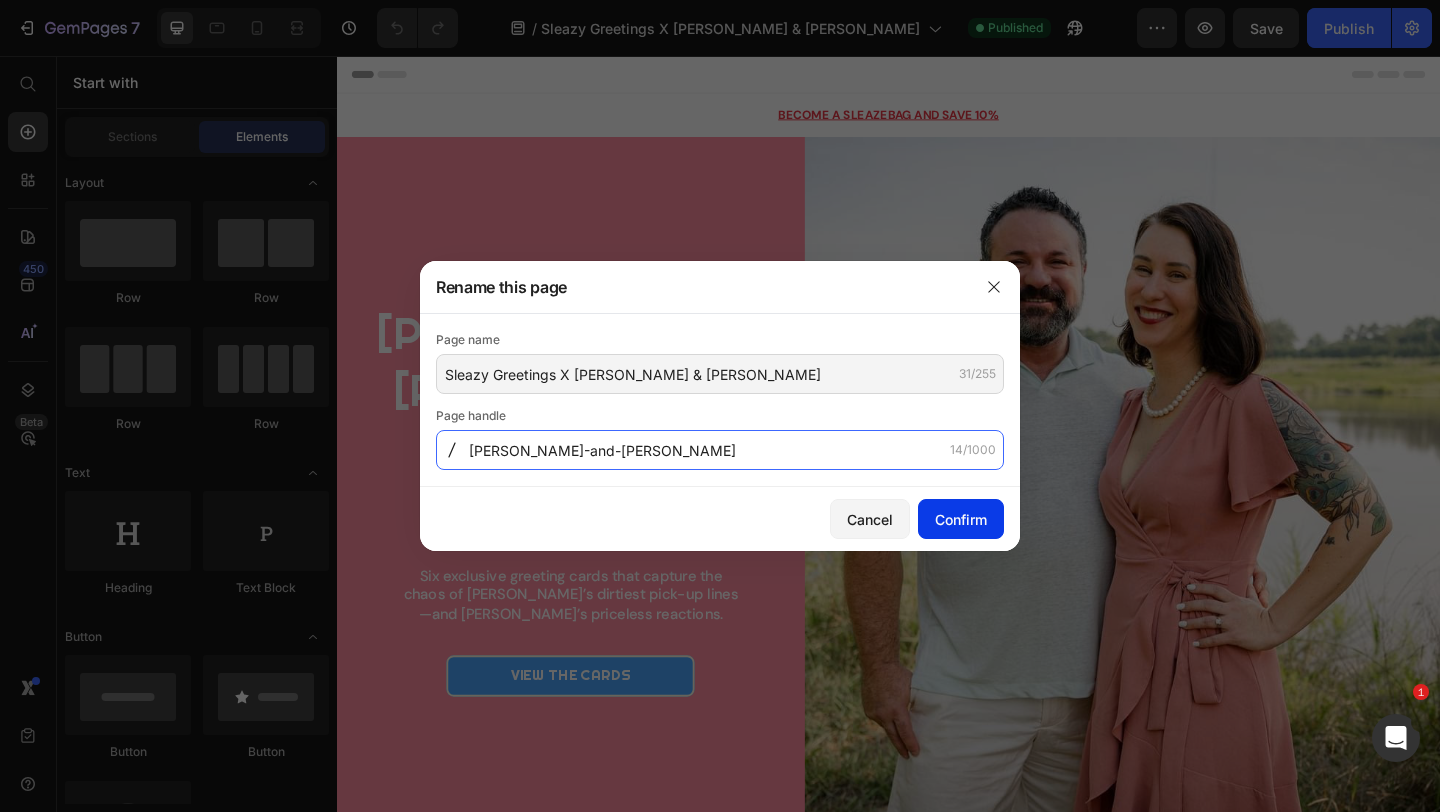 type on "[PERSON_NAME]-and-[PERSON_NAME]" 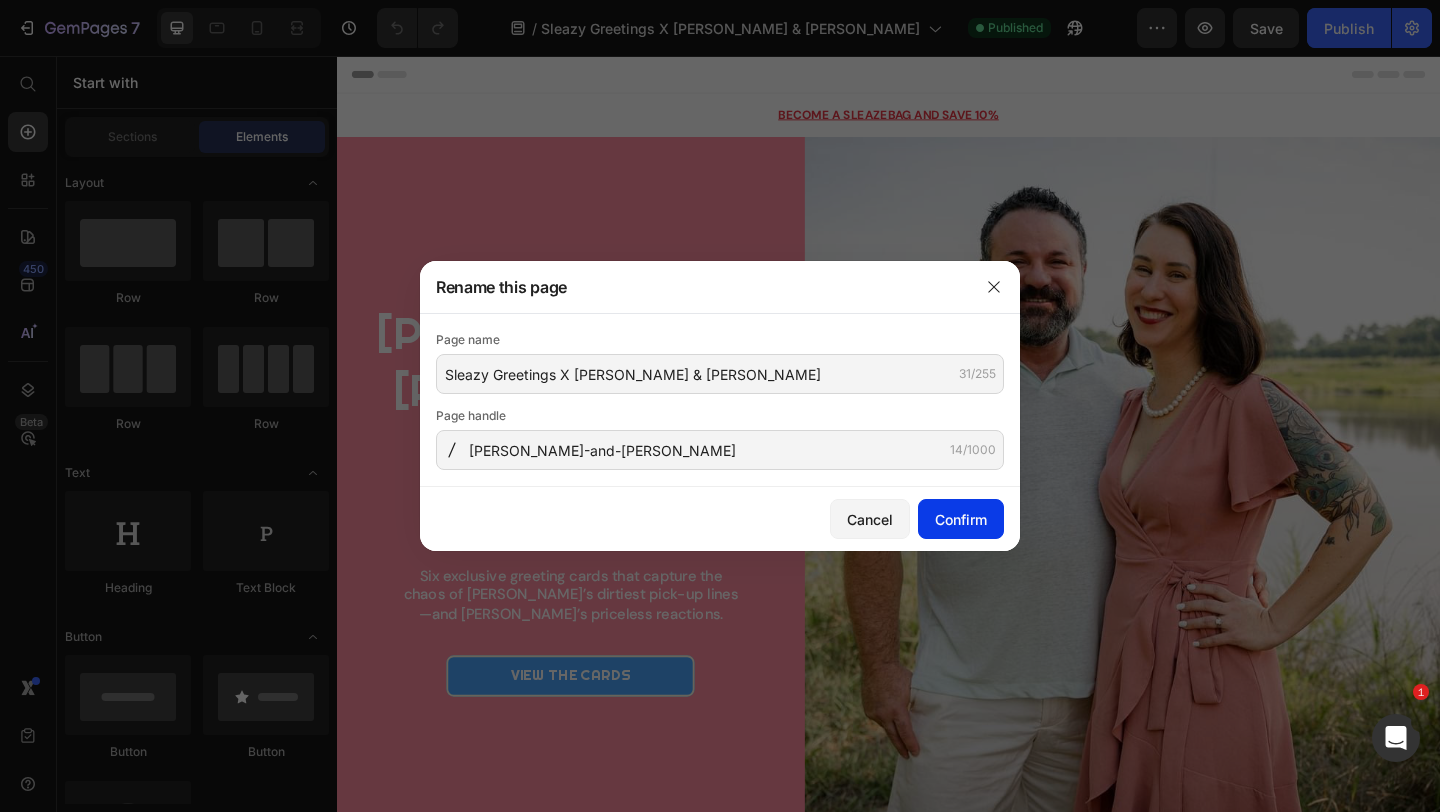 click on "Confirm" at bounding box center [961, 519] 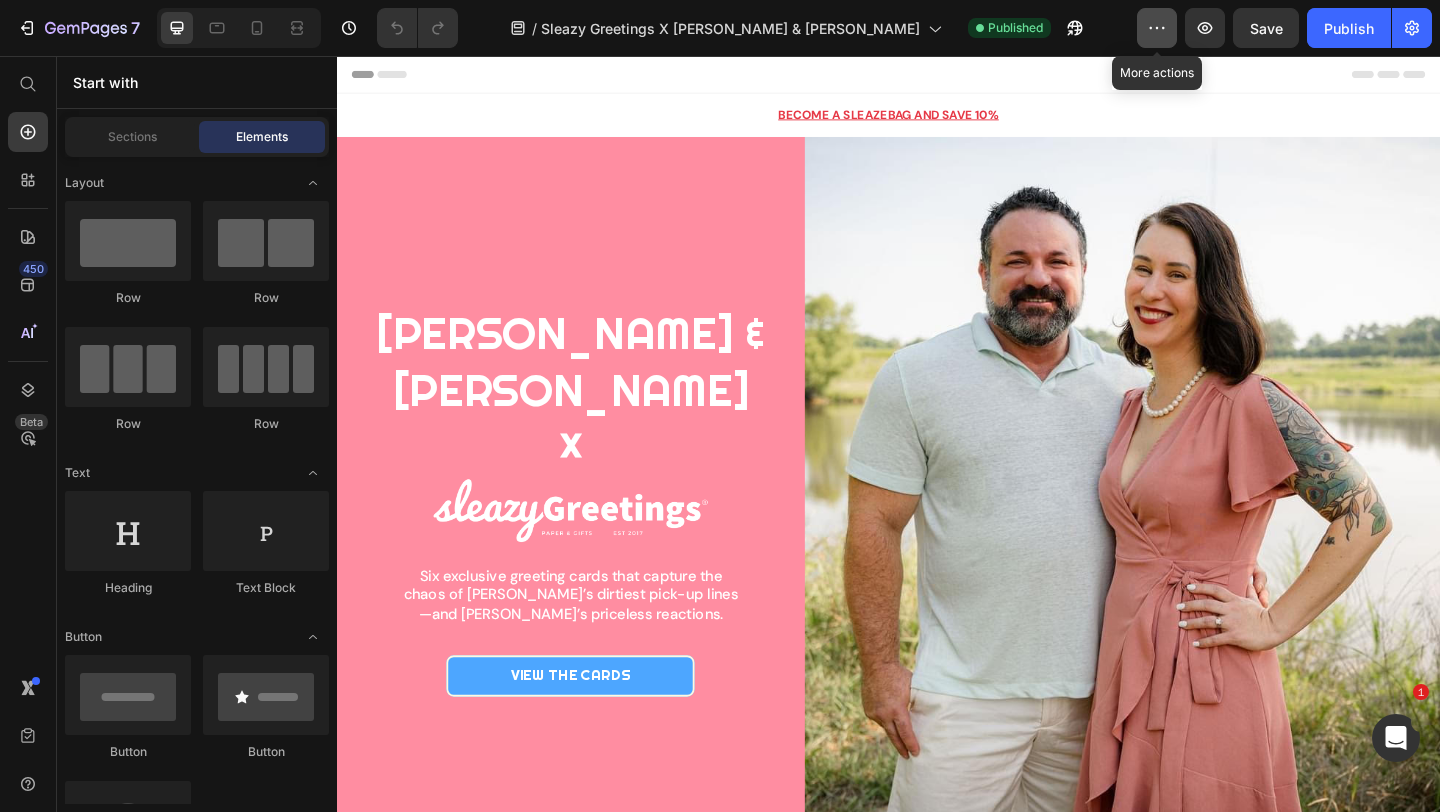click 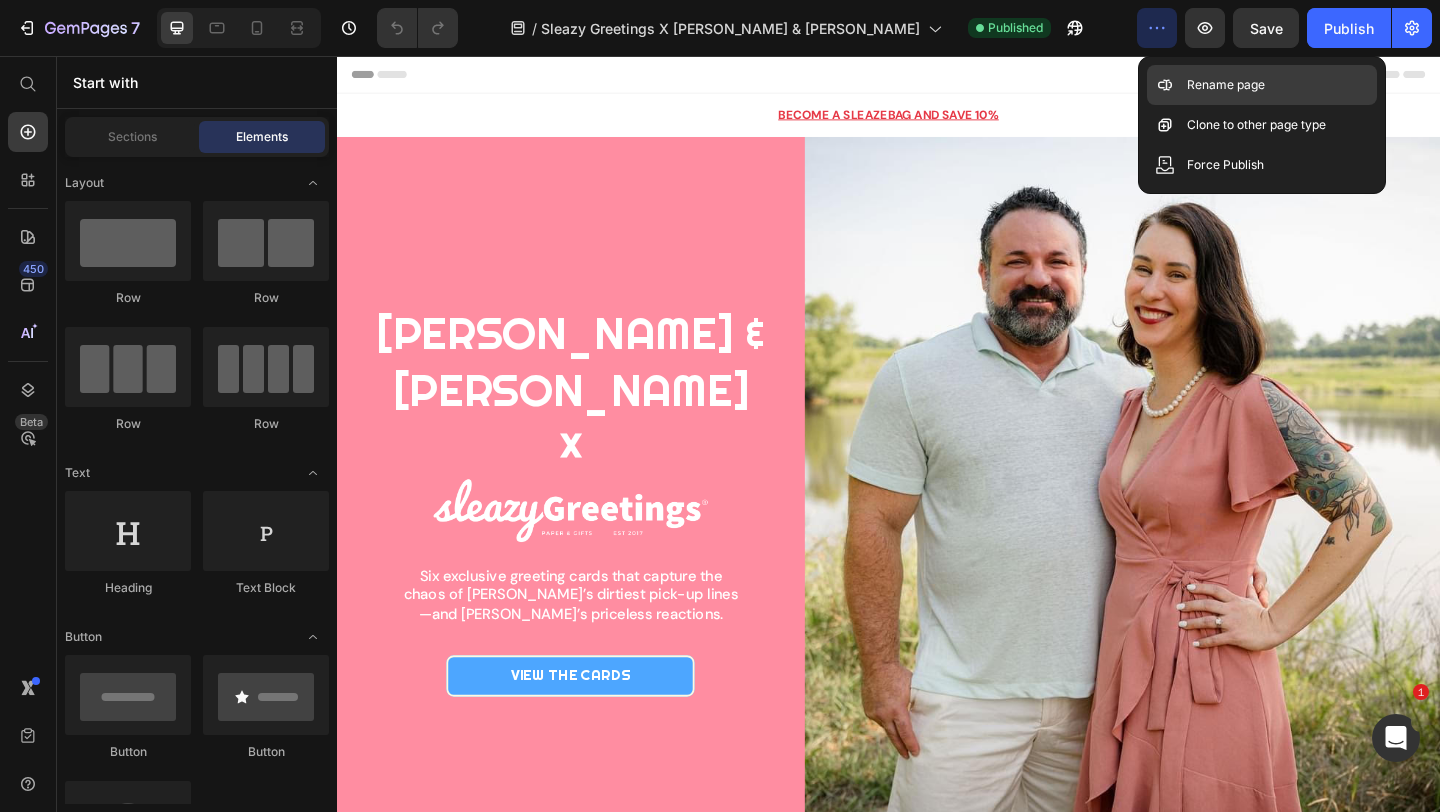 click on "Rename page" at bounding box center (1226, 85) 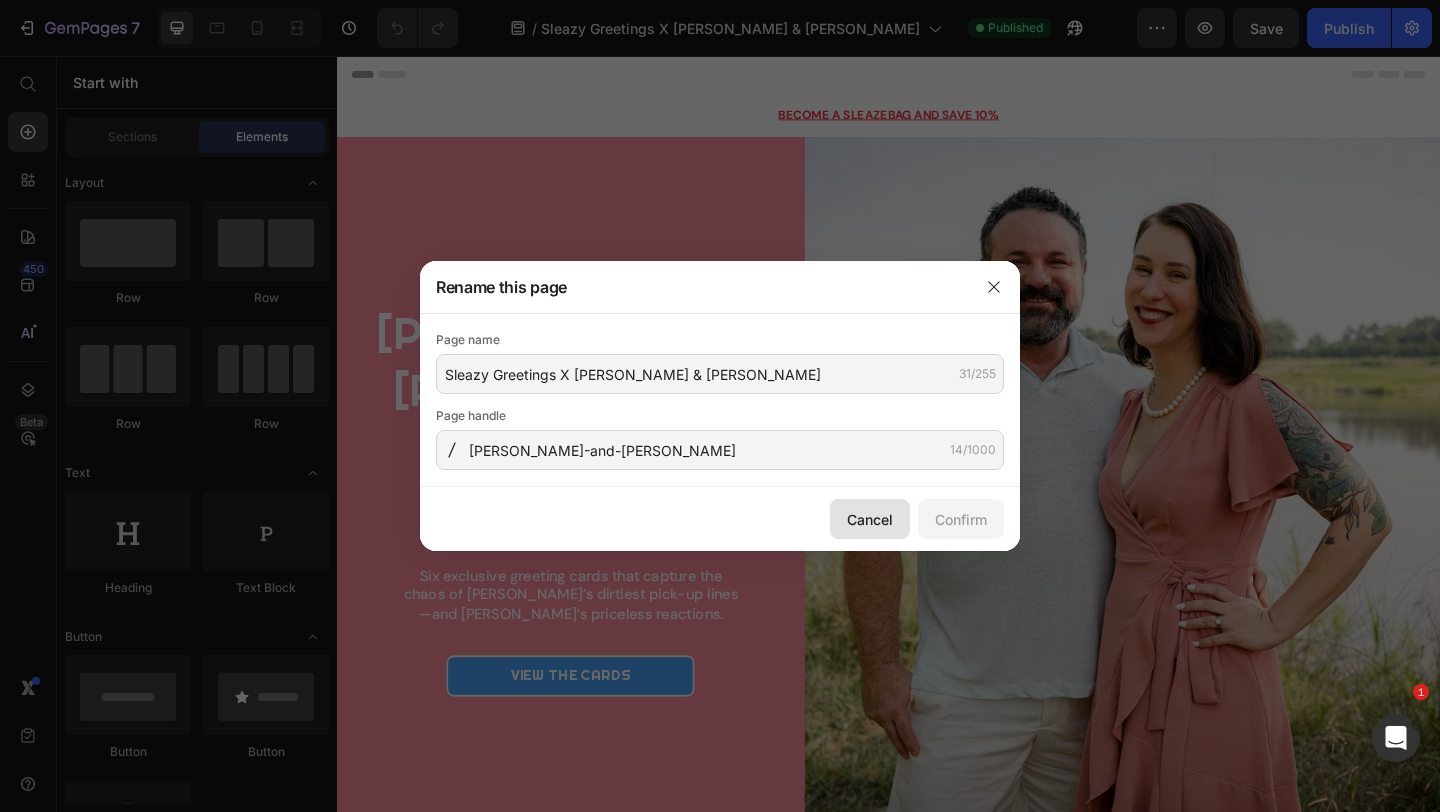 click on "Cancel" at bounding box center [870, 519] 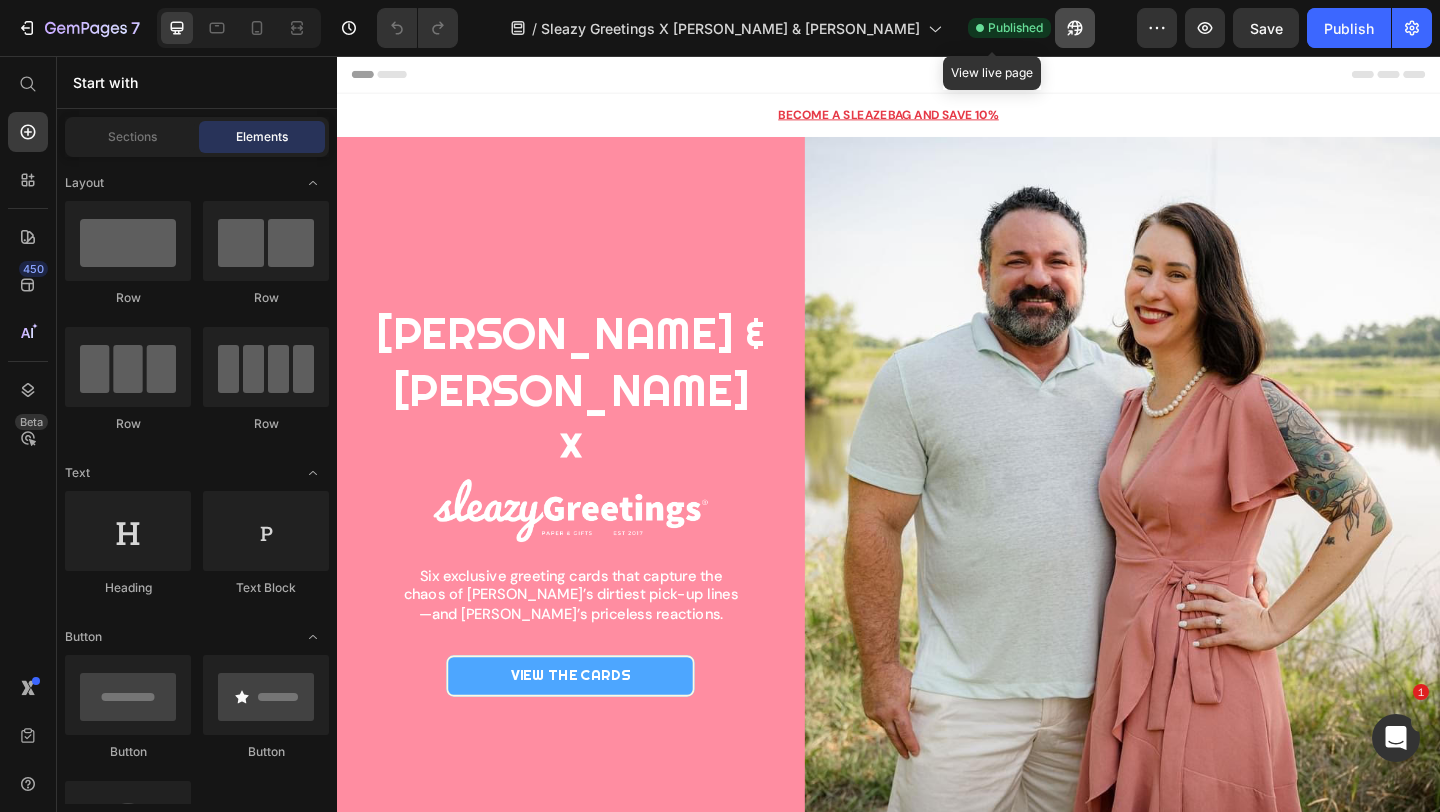 click 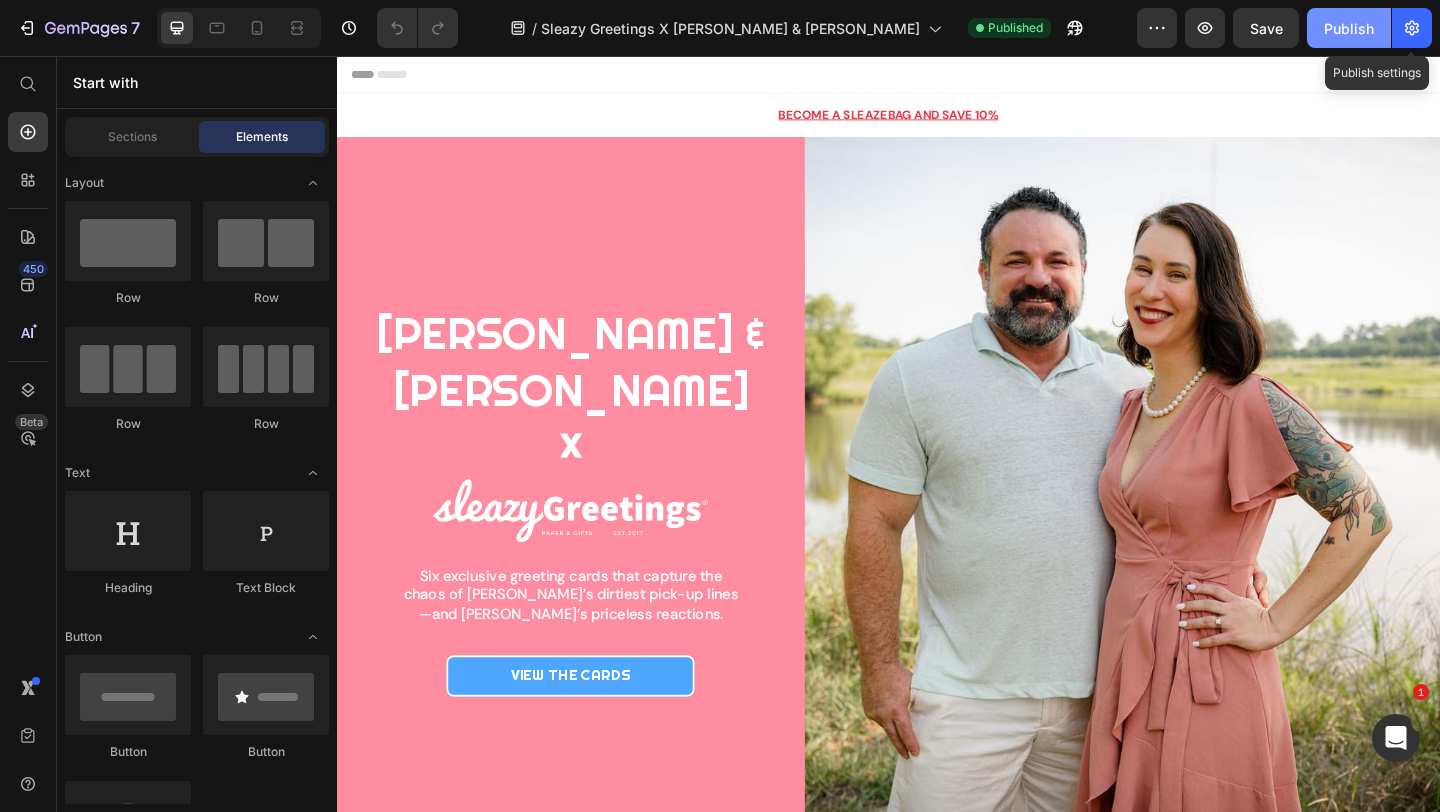 click on "Publish" at bounding box center [1349, 28] 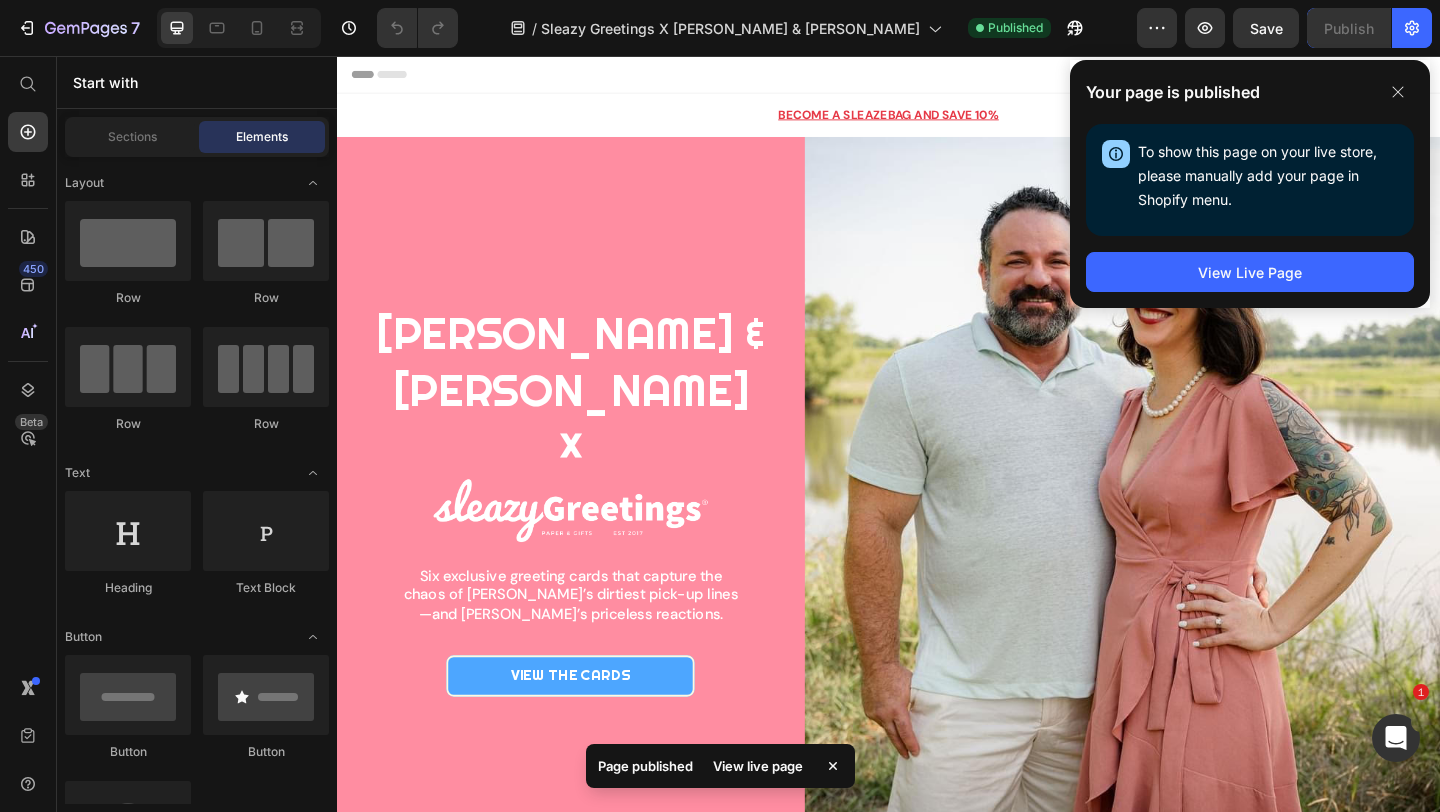 click on "Your page is published To show this page on your live store, please manually add your page in Shopify menu. Open Shopify Menu View Live Page" 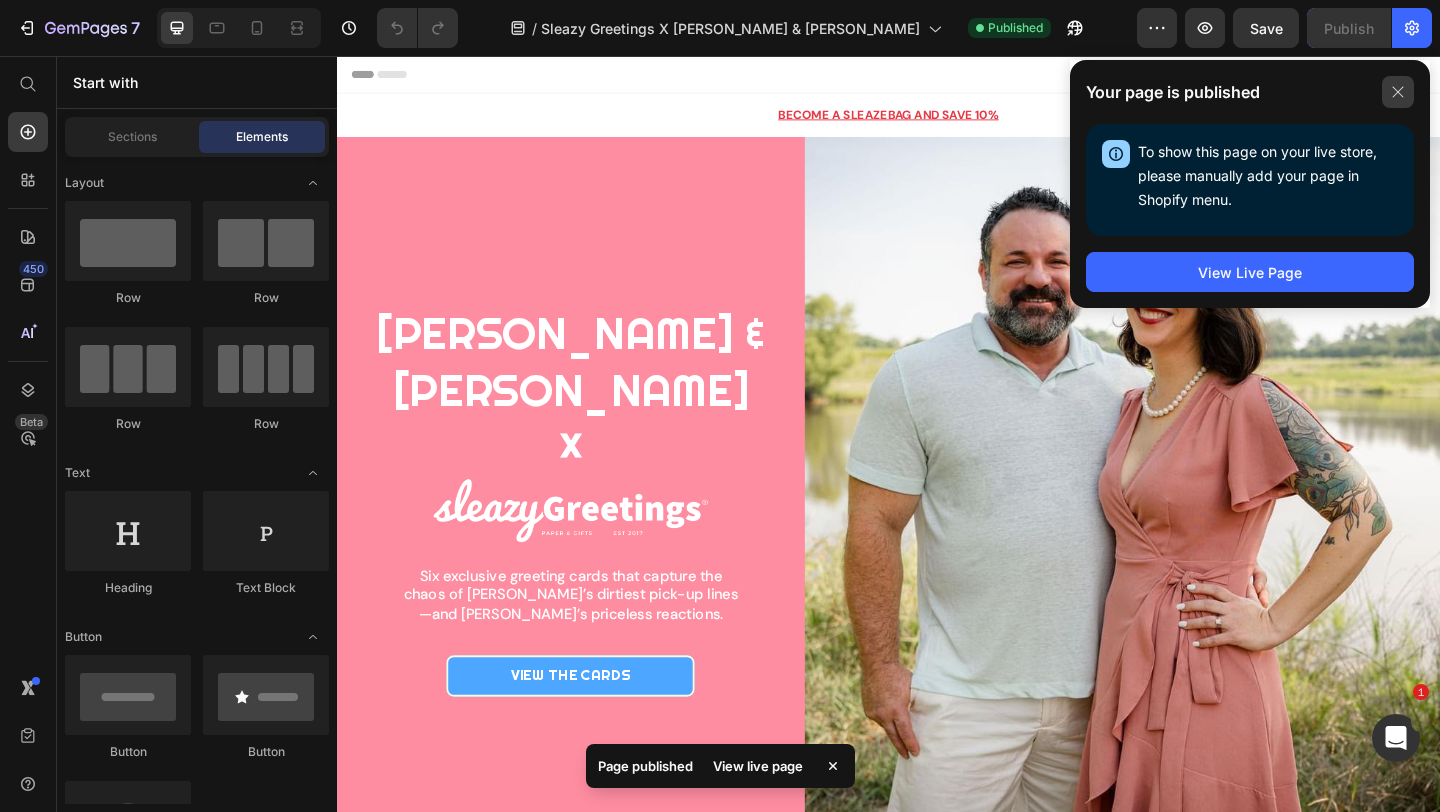 click 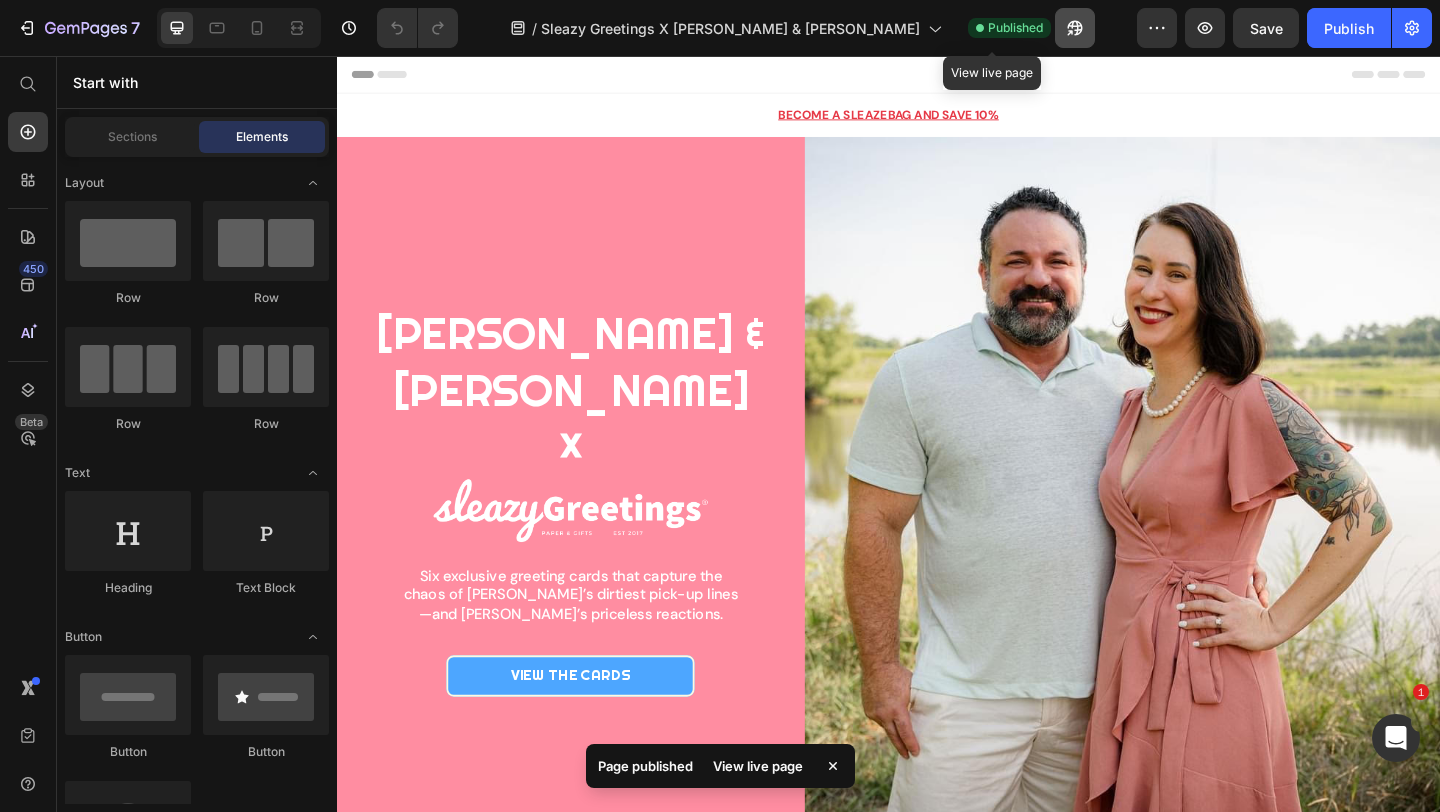 click 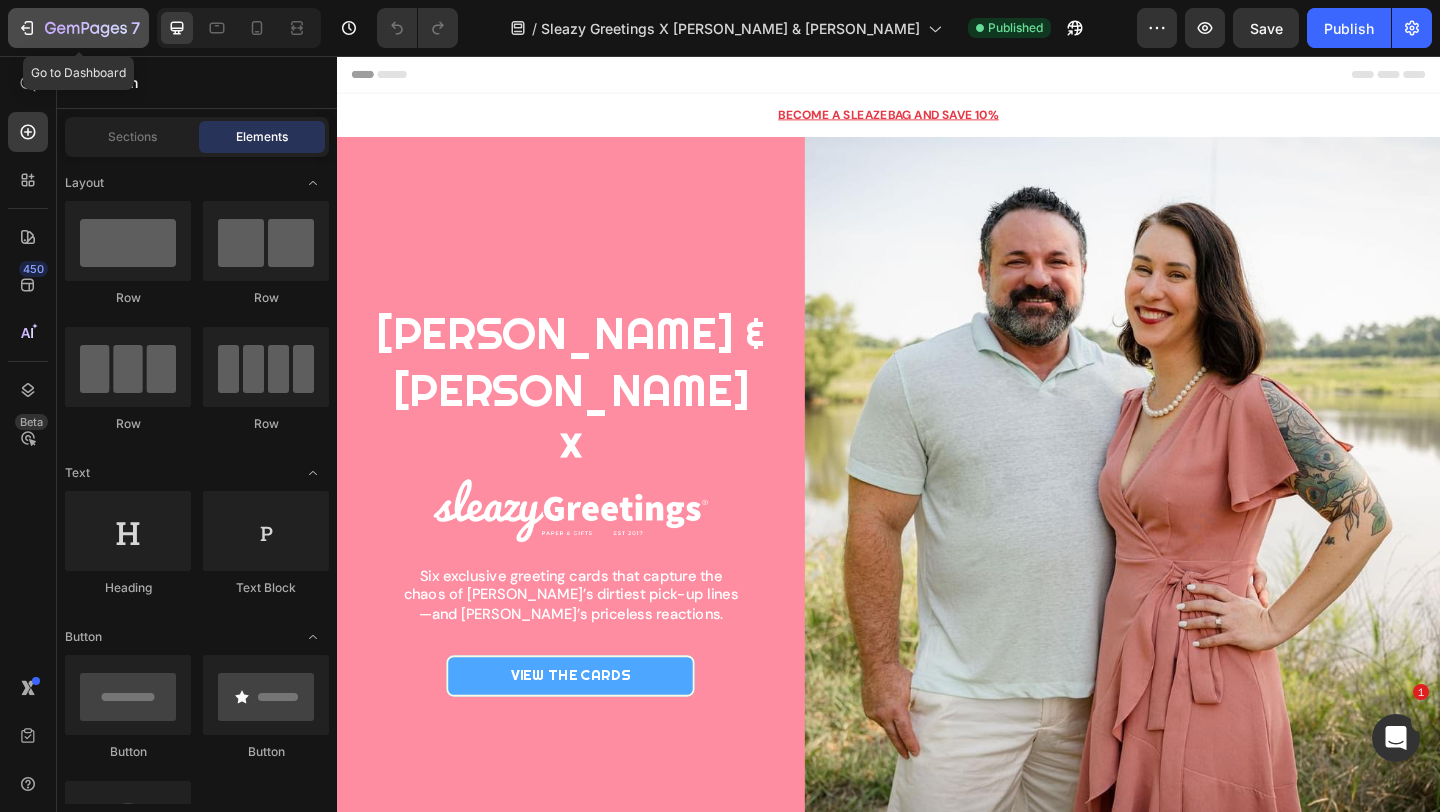 click 